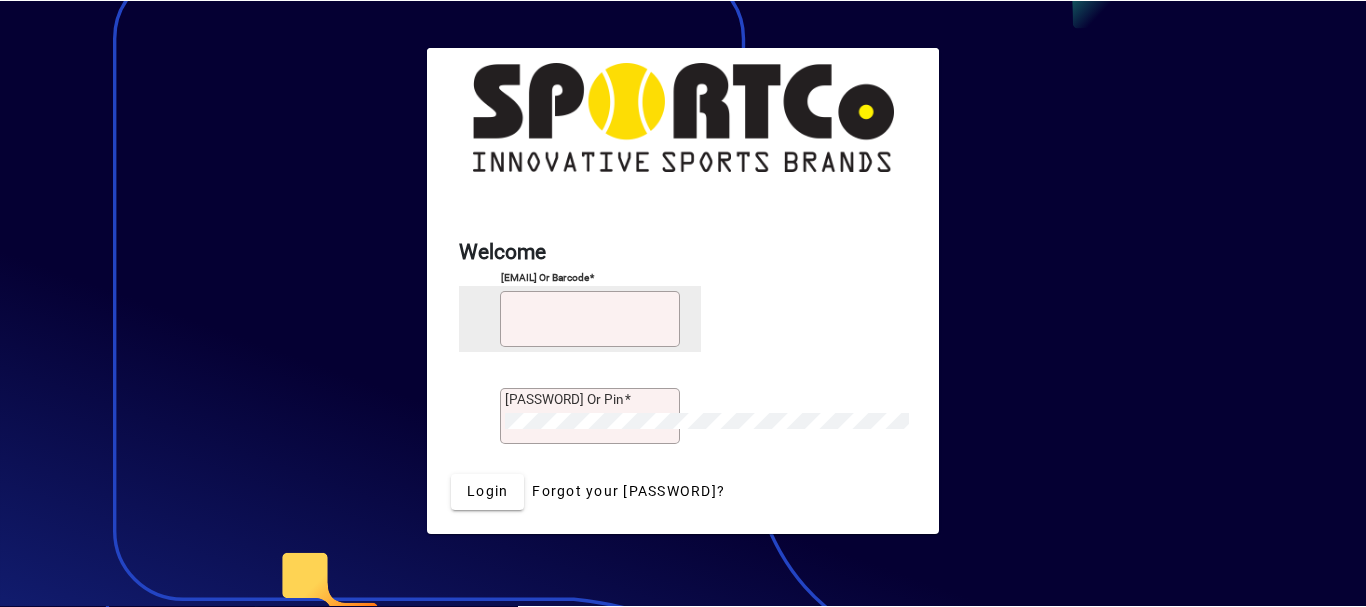 scroll, scrollTop: 0, scrollLeft: 0, axis: both 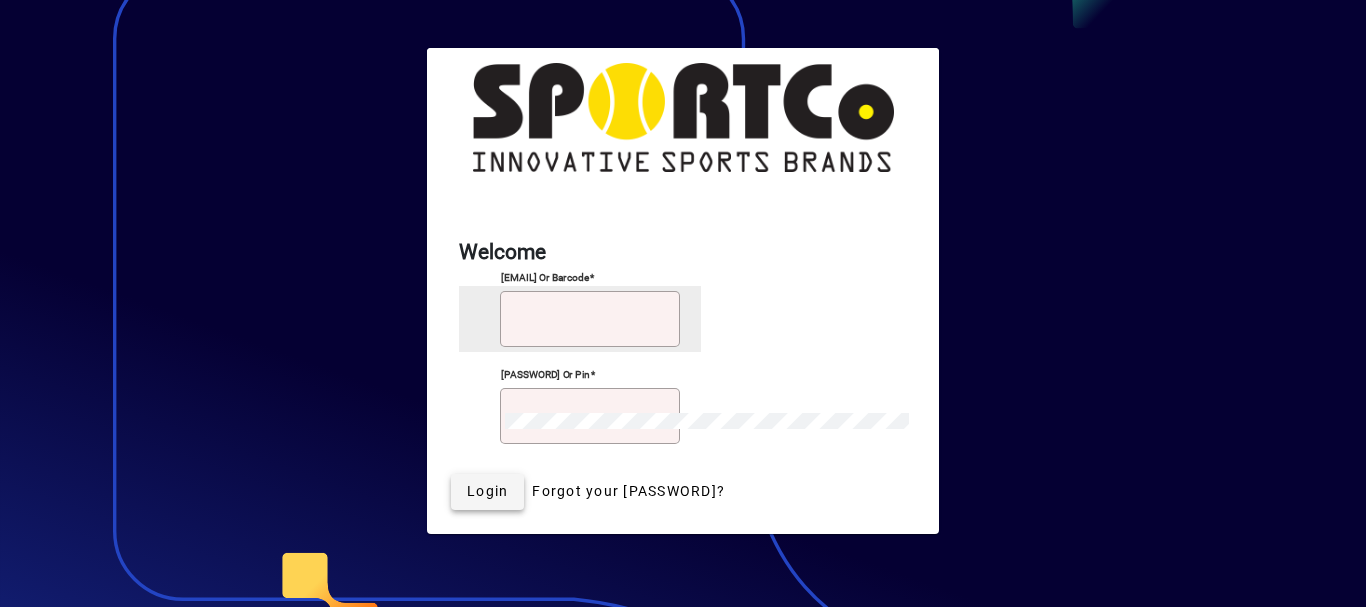 type on "**********" 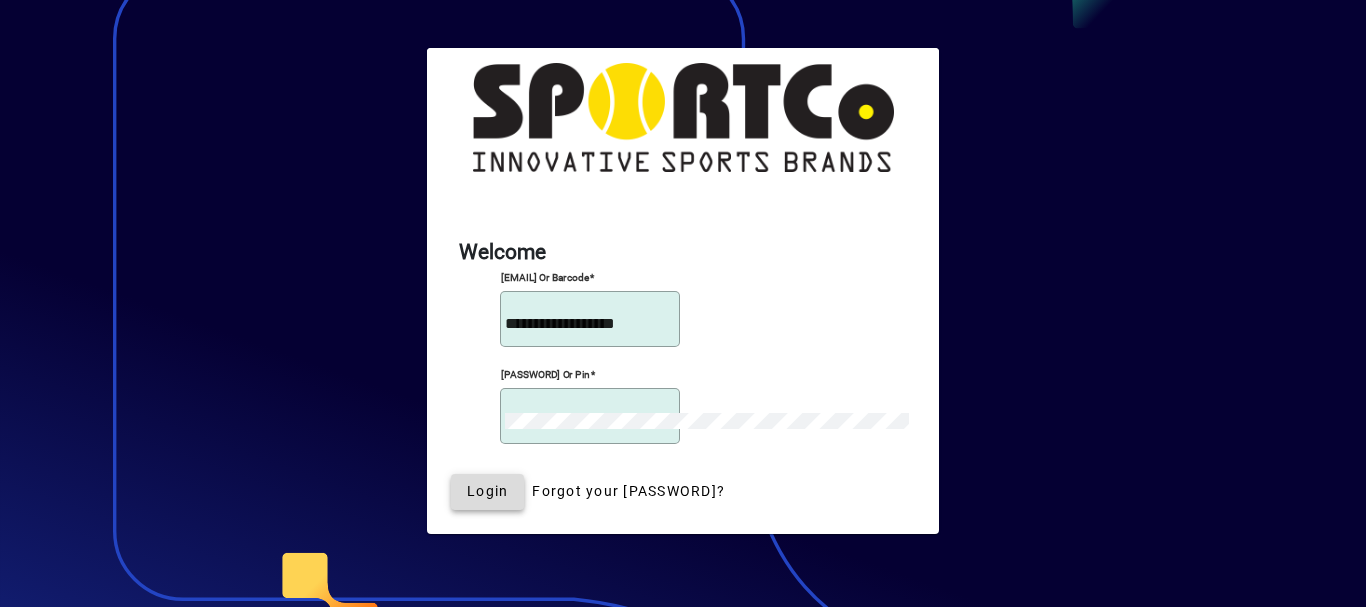 click on "Login" at bounding box center [487, 491] 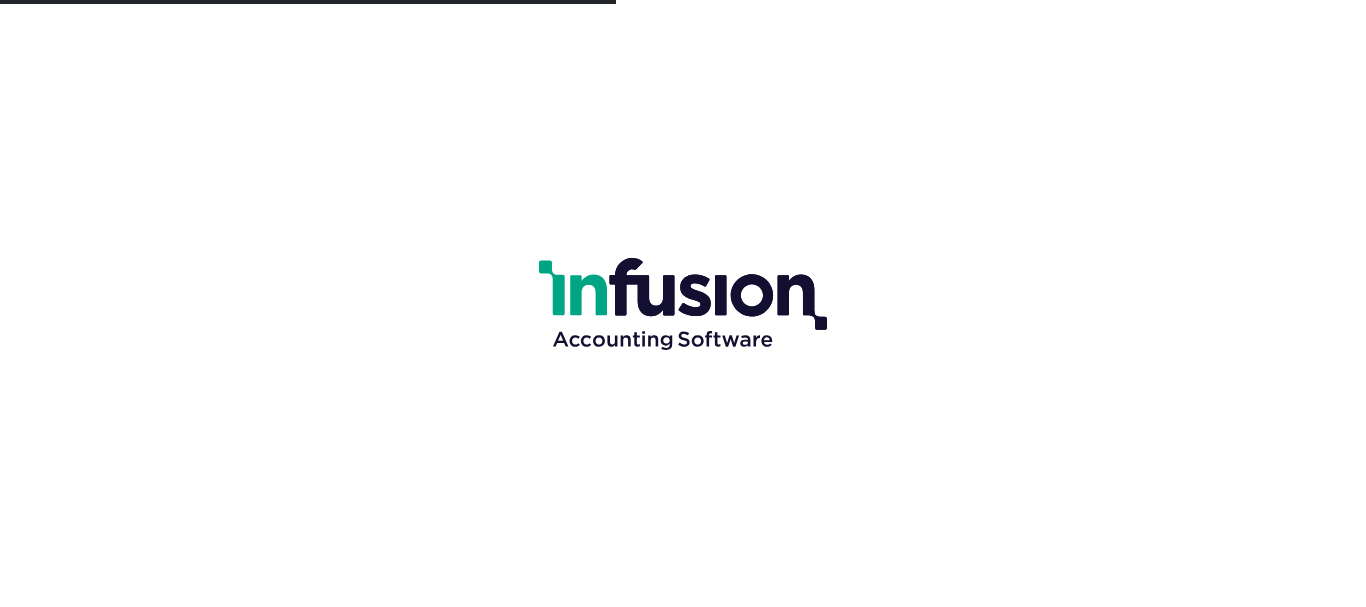 scroll, scrollTop: 0, scrollLeft: 0, axis: both 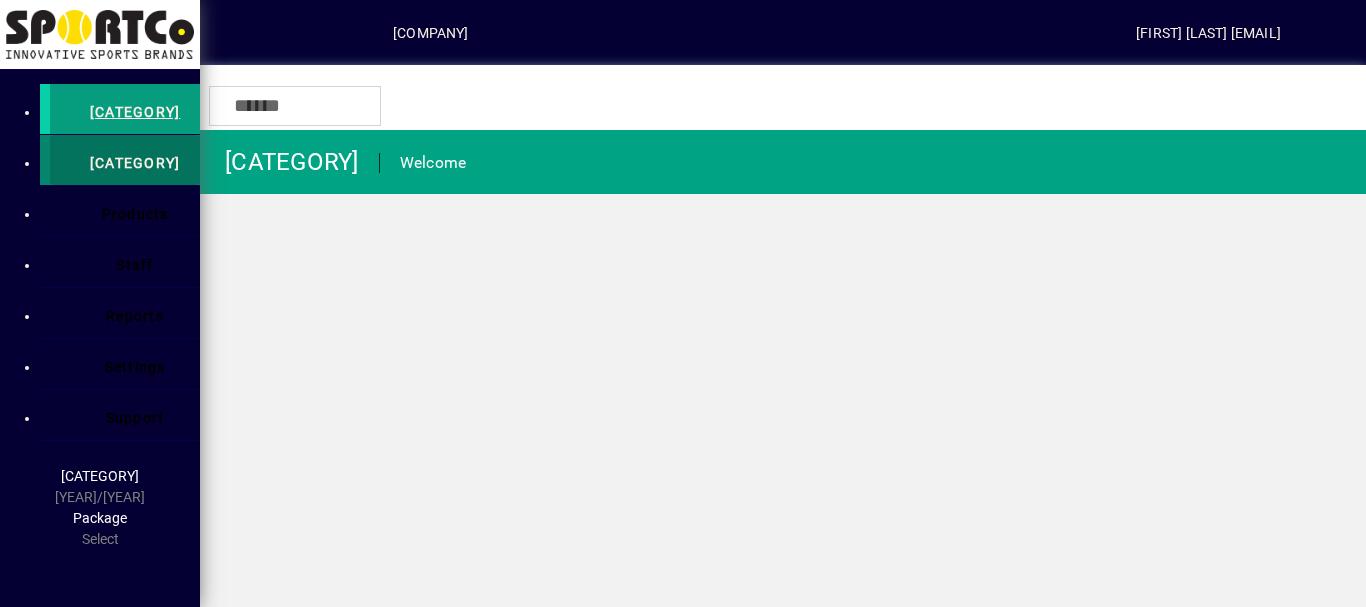 click on "[CATEGORY]" at bounding box center (135, 163) 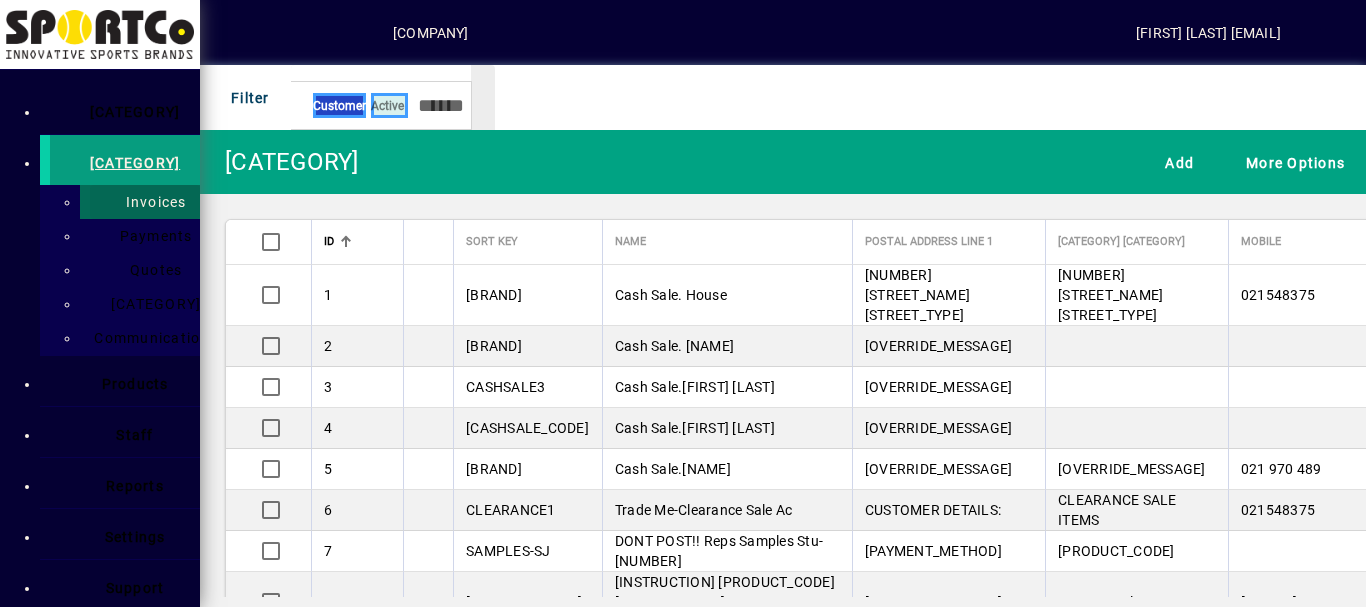 click on "Invoices" at bounding box center (150, 202) 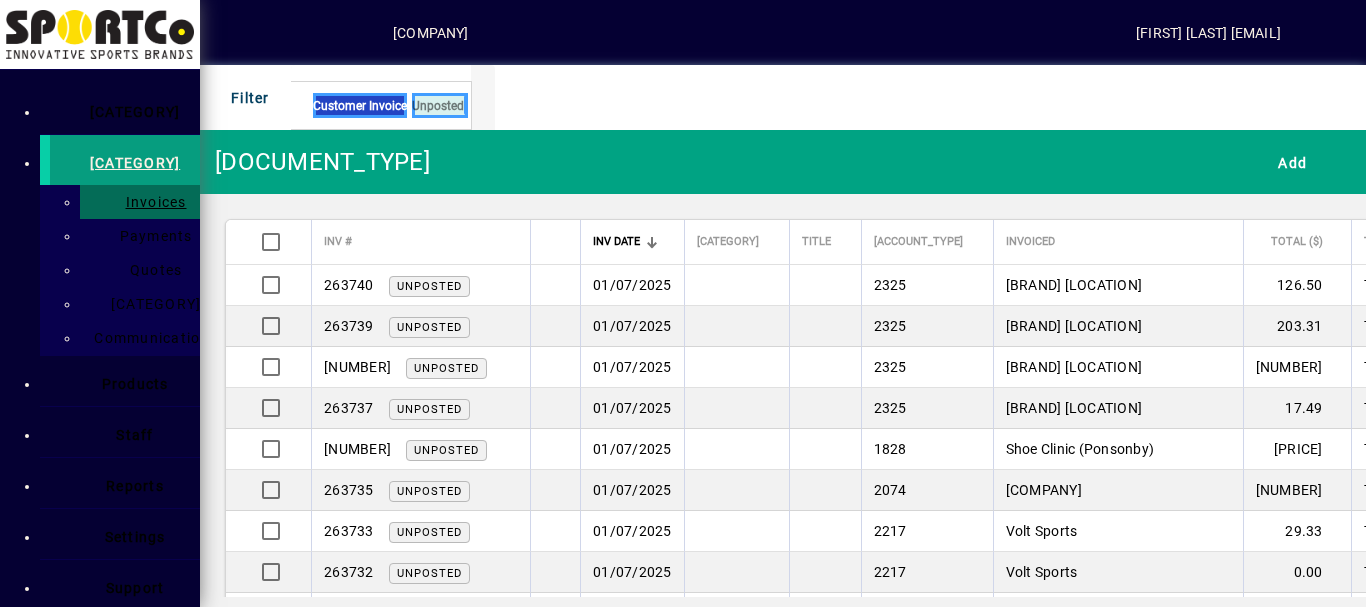 click at bounding box center [466, 105] 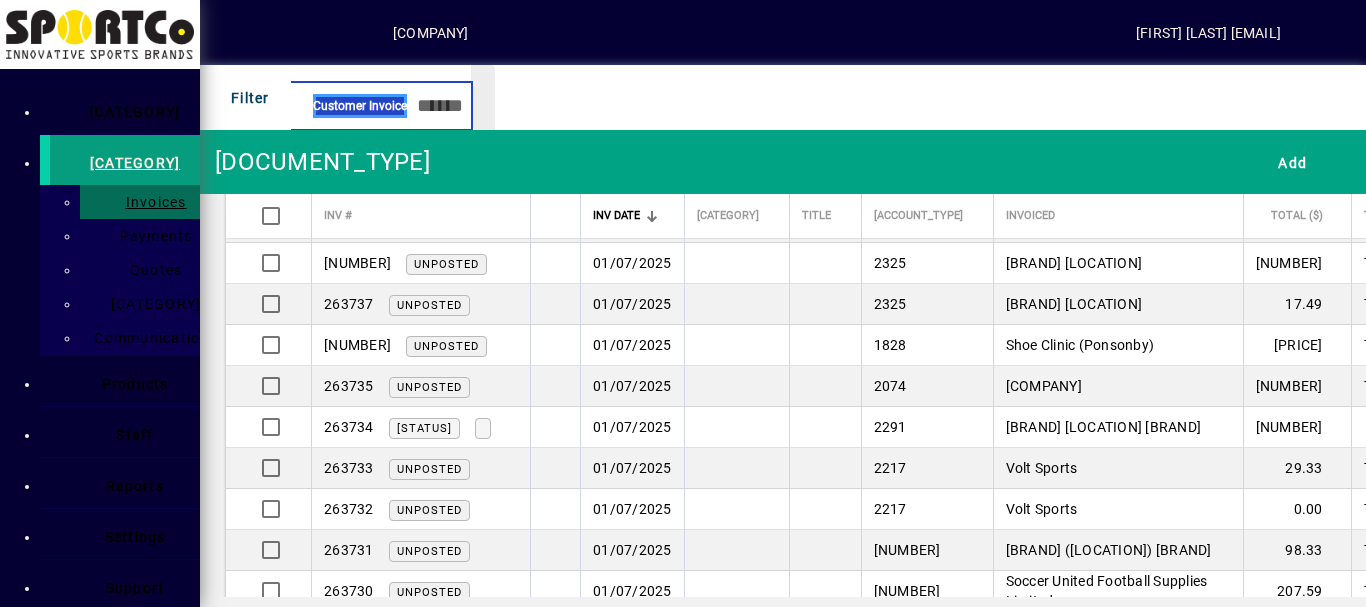 scroll, scrollTop: 151, scrollLeft: 0, axis: vertical 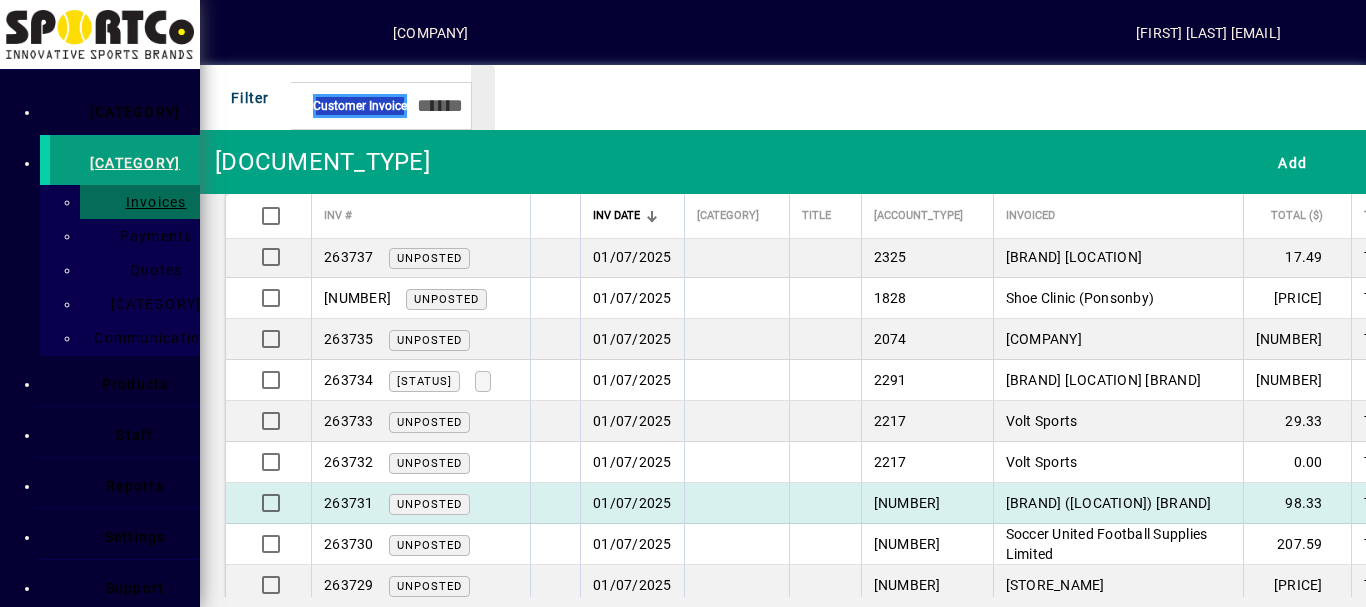 click on "[BRAND] ([LOCATION]) [BRAND]" at bounding box center [1074, 134] 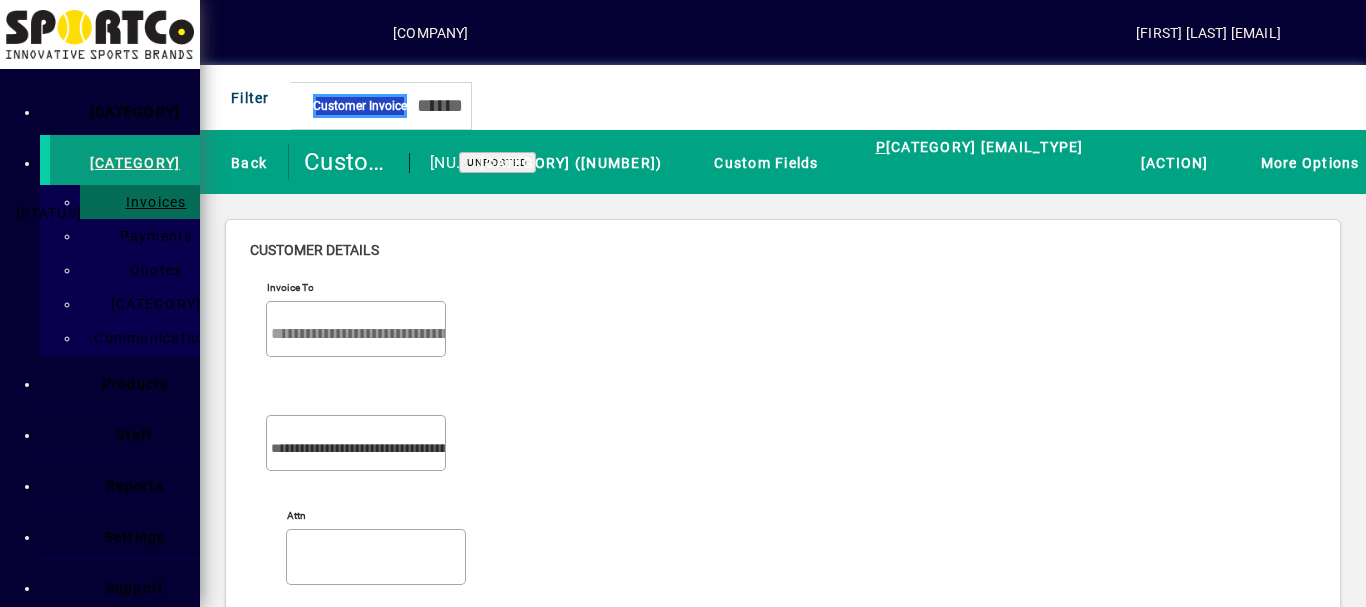 click on "[STATUS]" at bounding box center (49, 213) 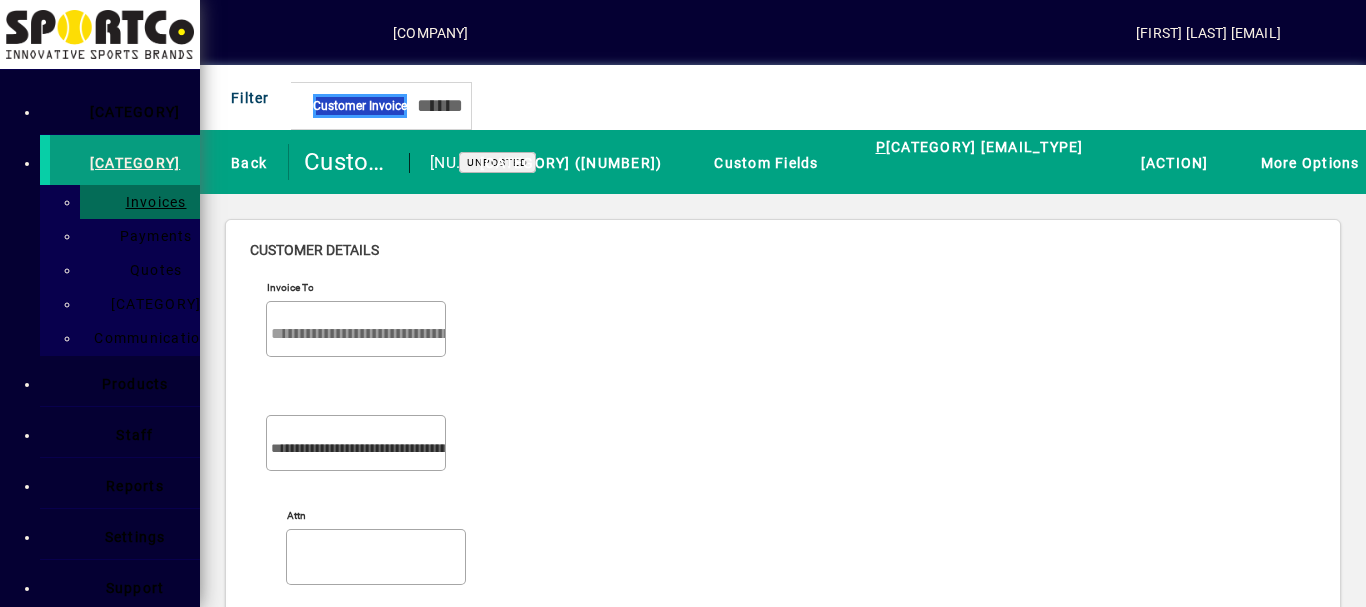 scroll, scrollTop: 0, scrollLeft: 0, axis: both 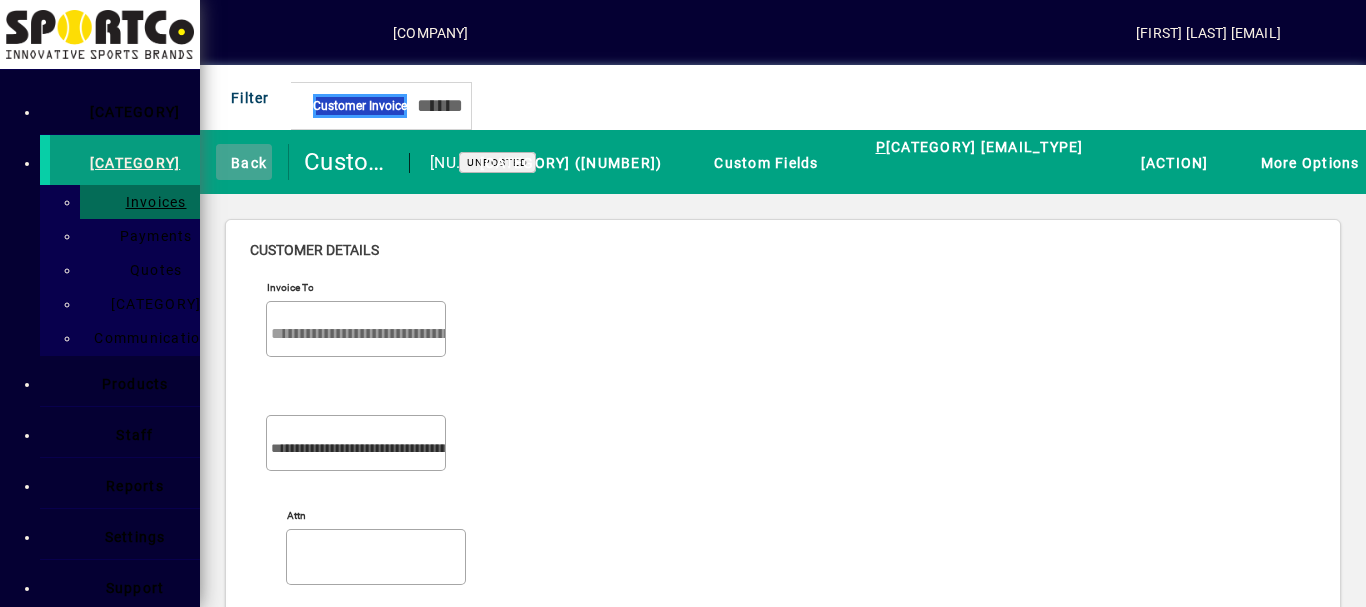 click on "Back" at bounding box center (244, 162) 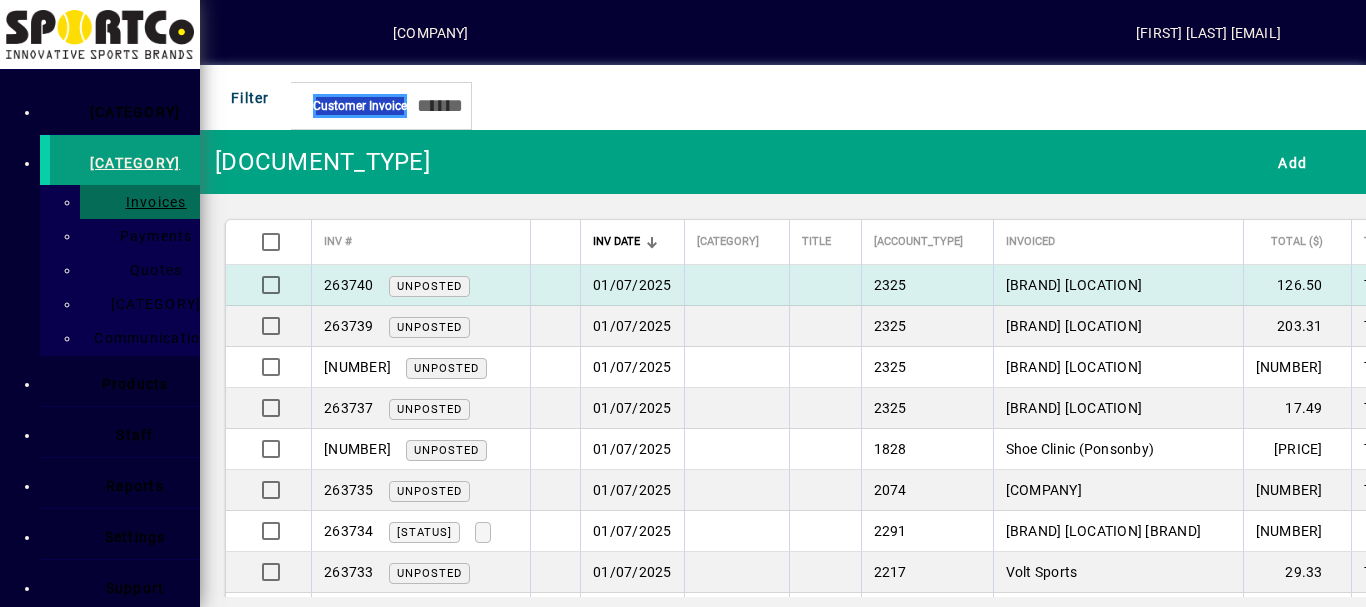 click on "[BRAND] [LOCATION]" at bounding box center [1074, 285] 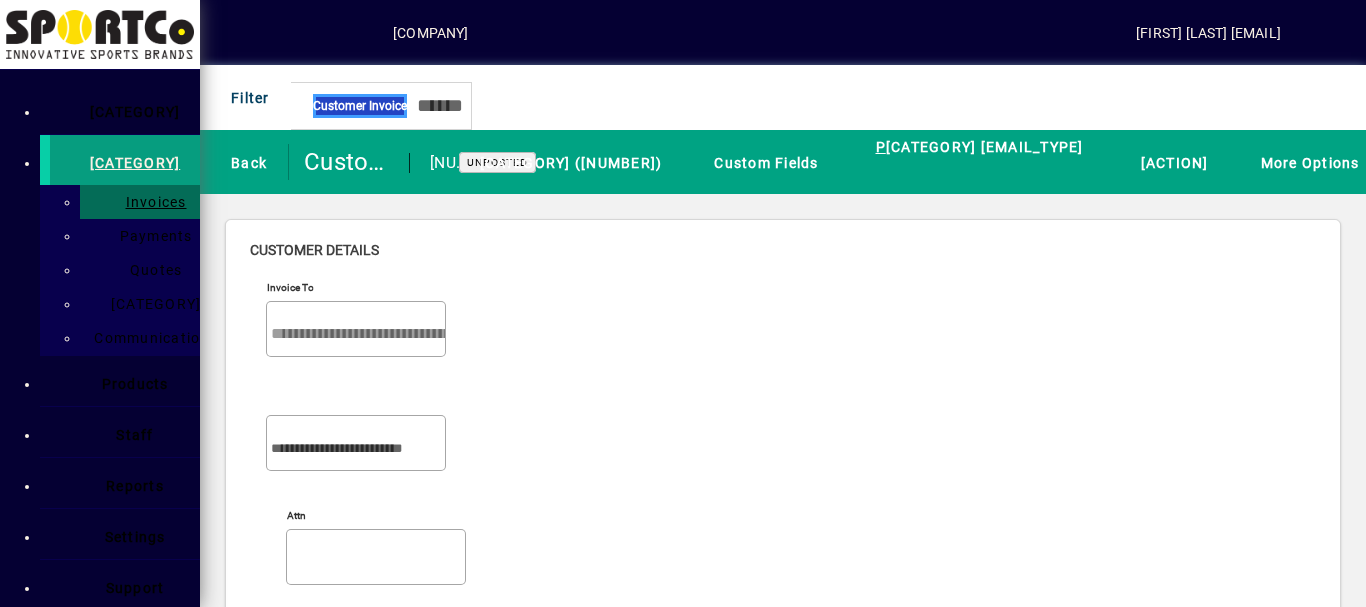 scroll, scrollTop: 0, scrollLeft: 0, axis: both 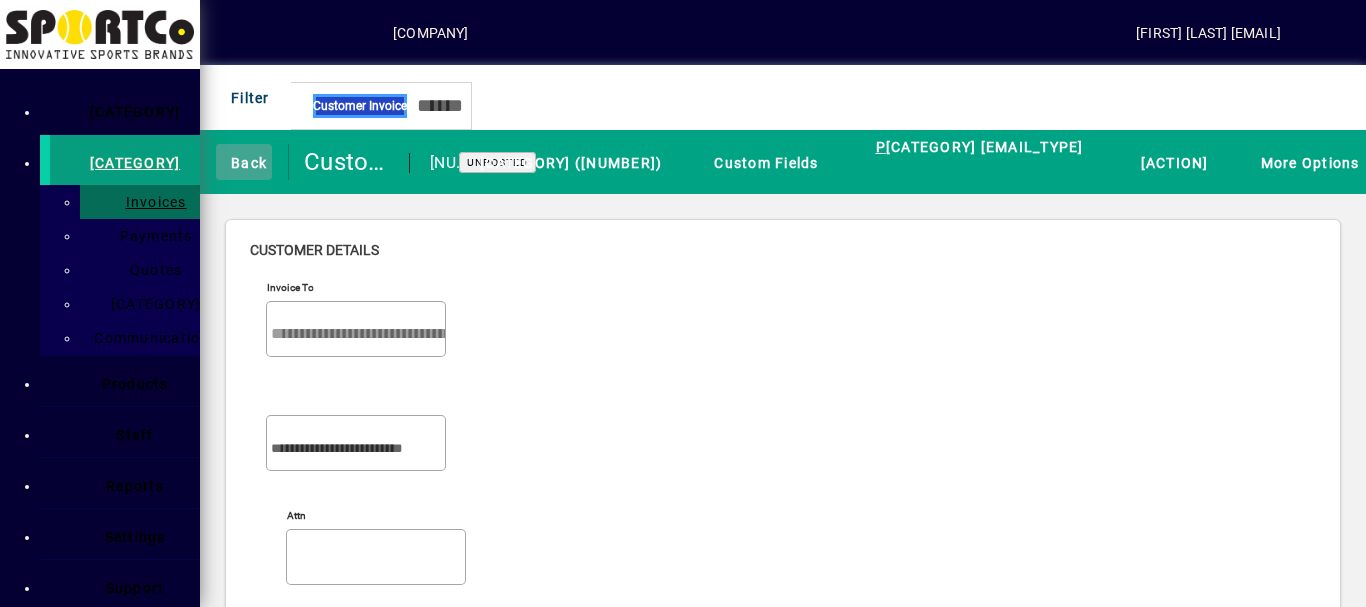 click on "Back" at bounding box center [244, 162] 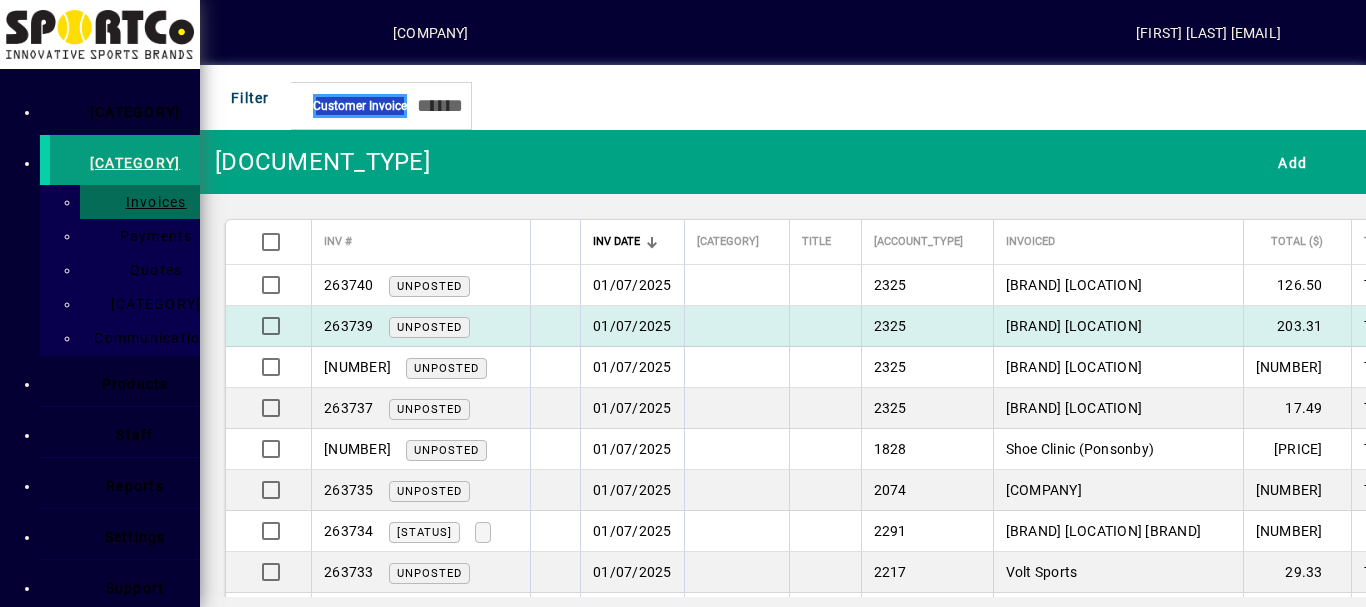 click on "203.31" at bounding box center [1297, 285] 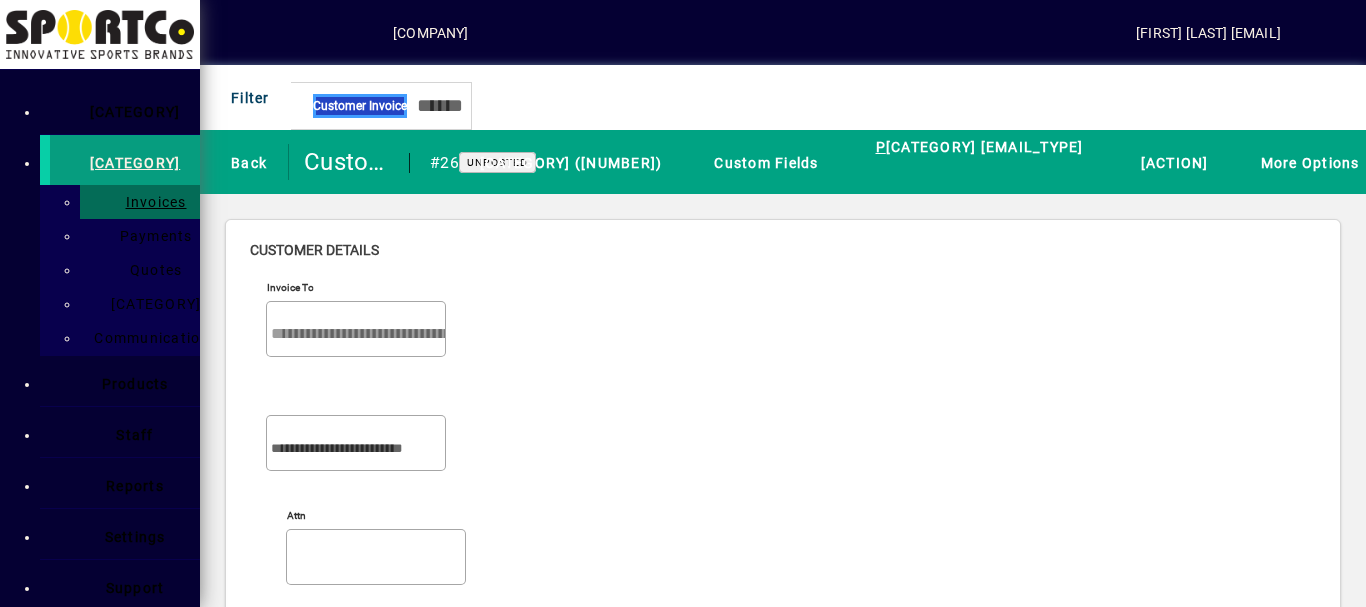 scroll, scrollTop: 0, scrollLeft: 0, axis: both 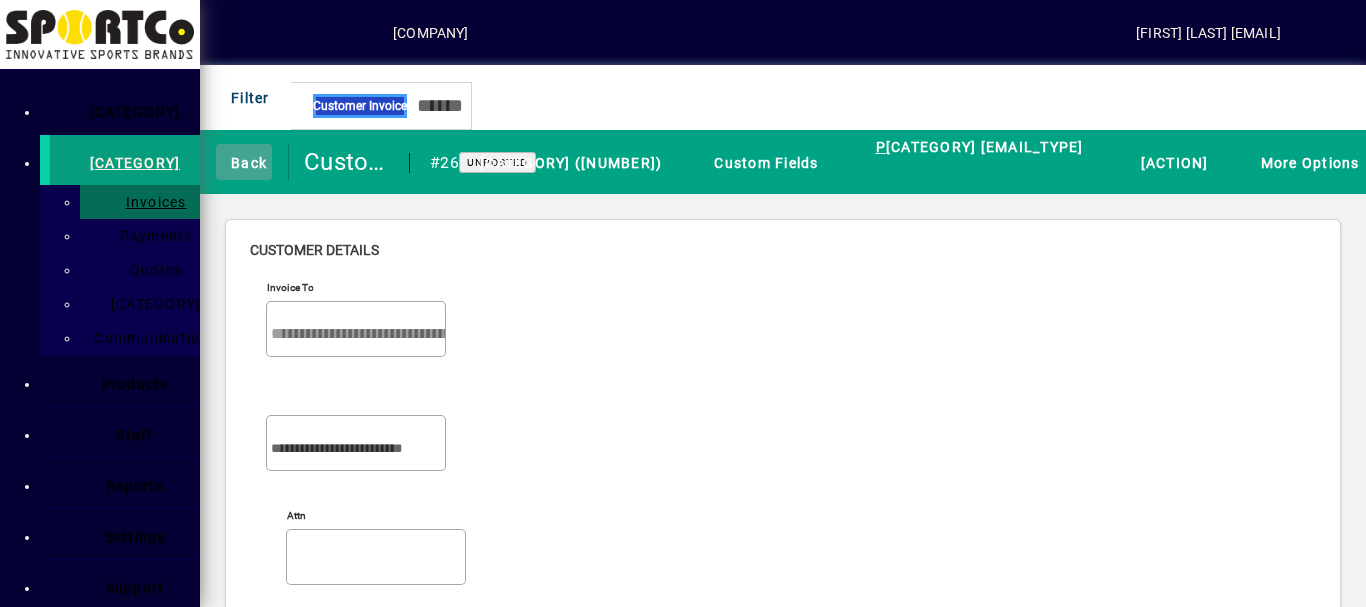 click on "Back" at bounding box center [244, 162] 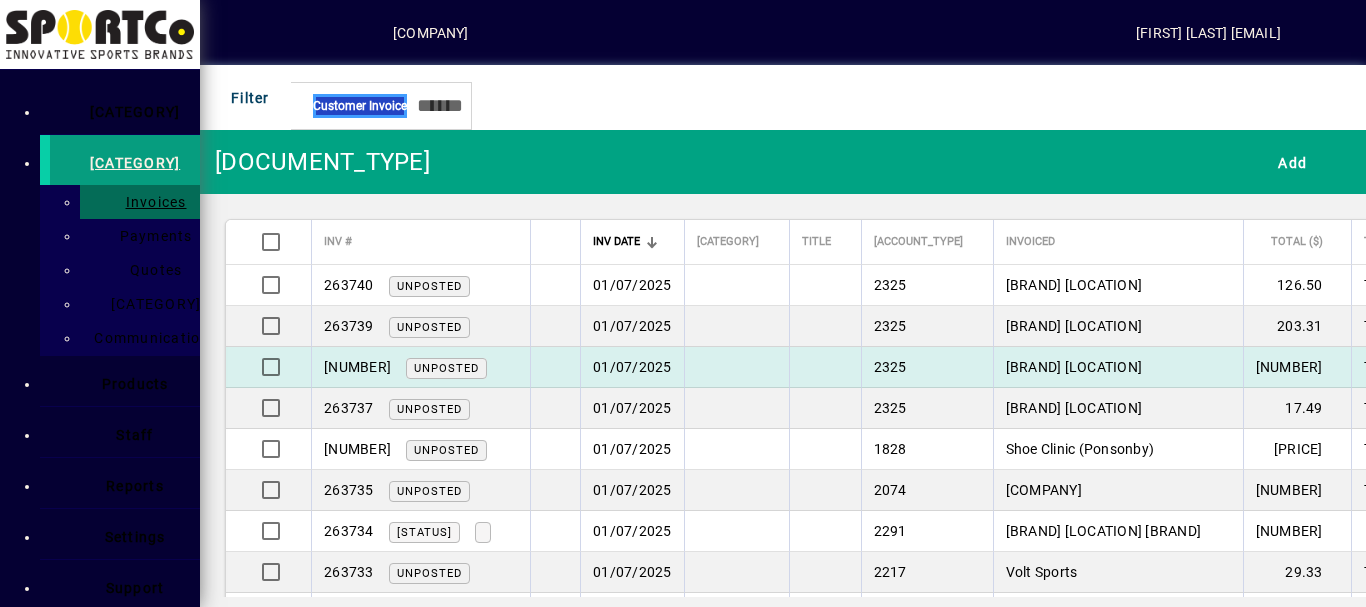 click on "[BRAND] [LOCATION]" at bounding box center [1074, 285] 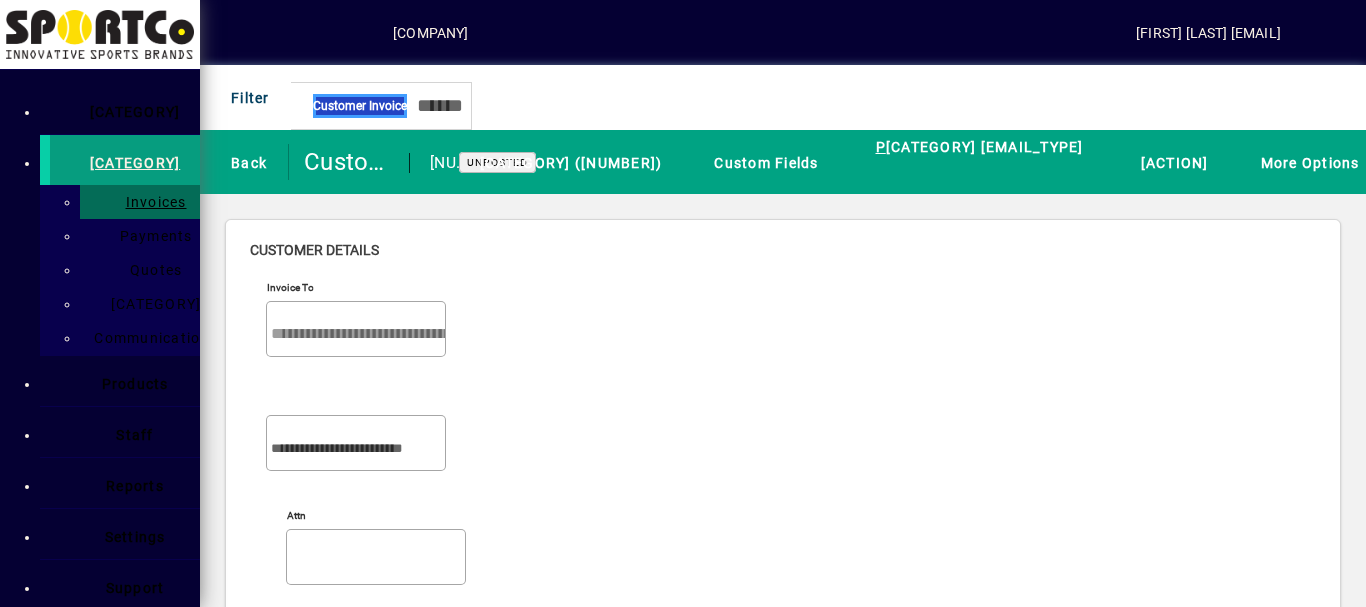 scroll, scrollTop: 0, scrollLeft: 0, axis: both 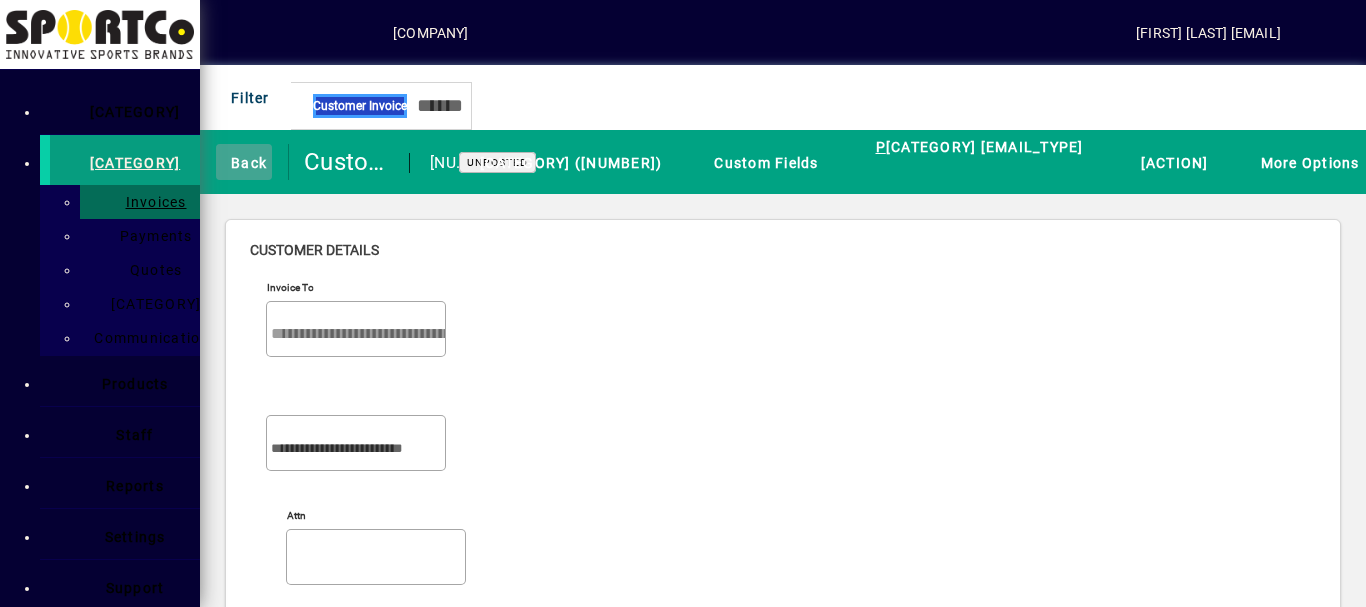 click on "Back" at bounding box center [244, 162] 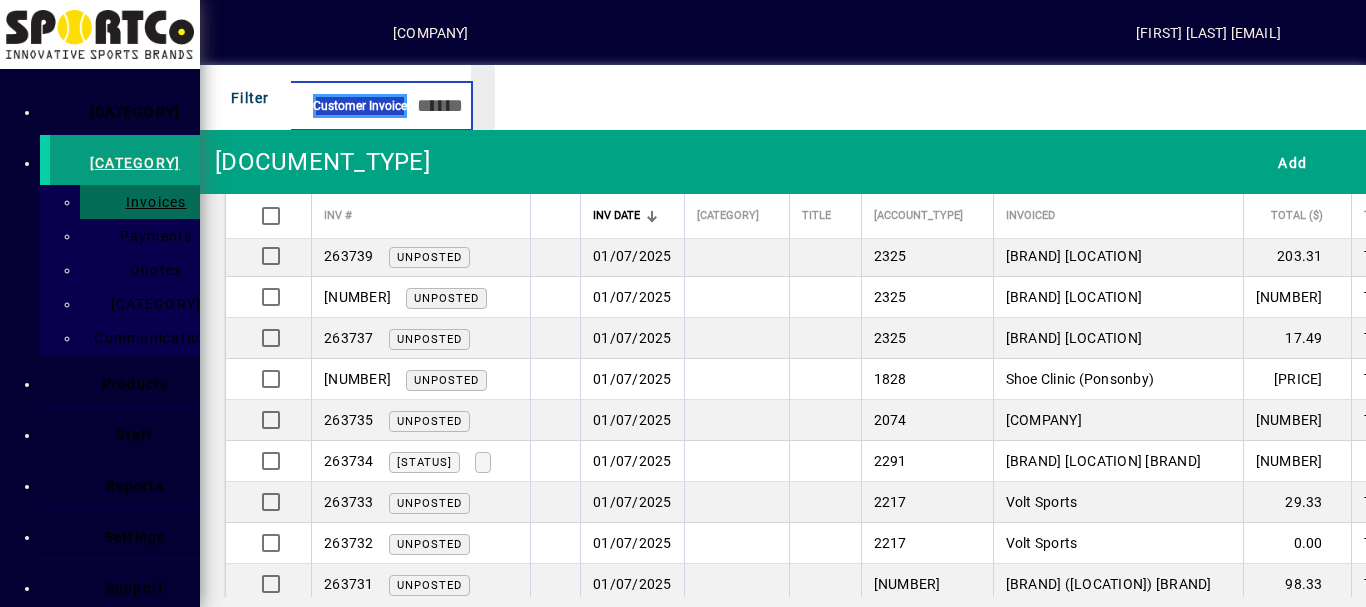 scroll, scrollTop: 0, scrollLeft: 0, axis: both 